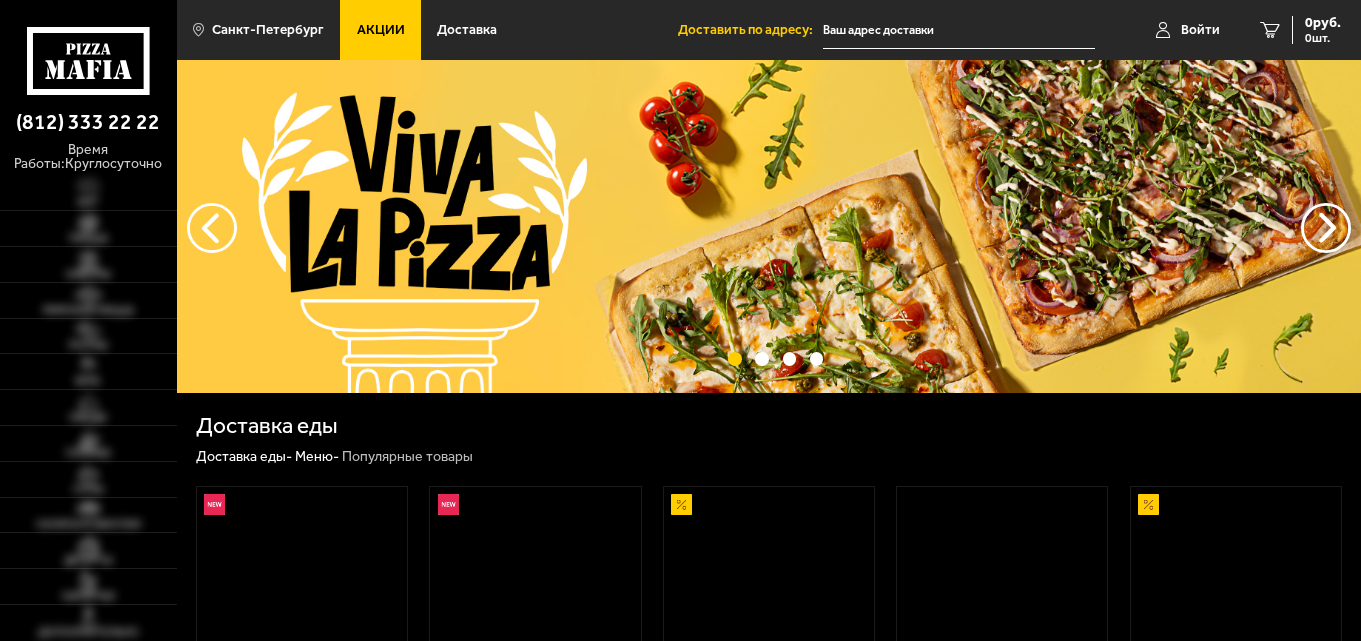 scroll, scrollTop: 0, scrollLeft: 0, axis: both 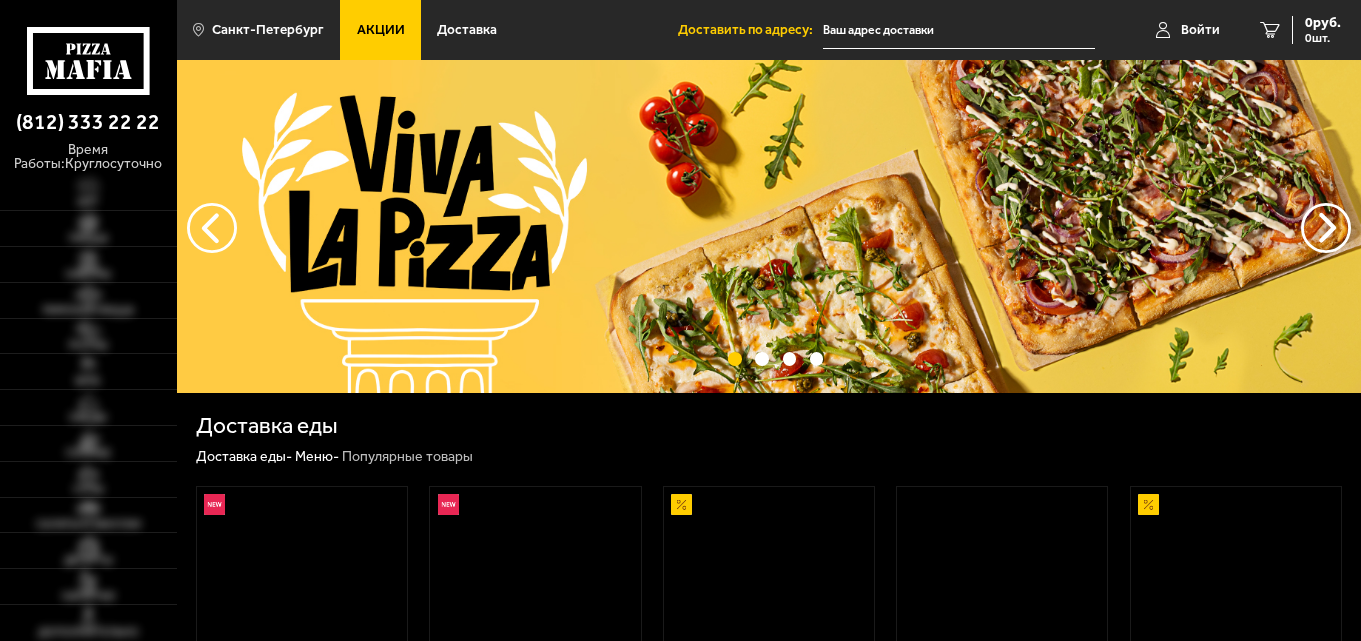 type on "улица Белы Куна, 32к2В" 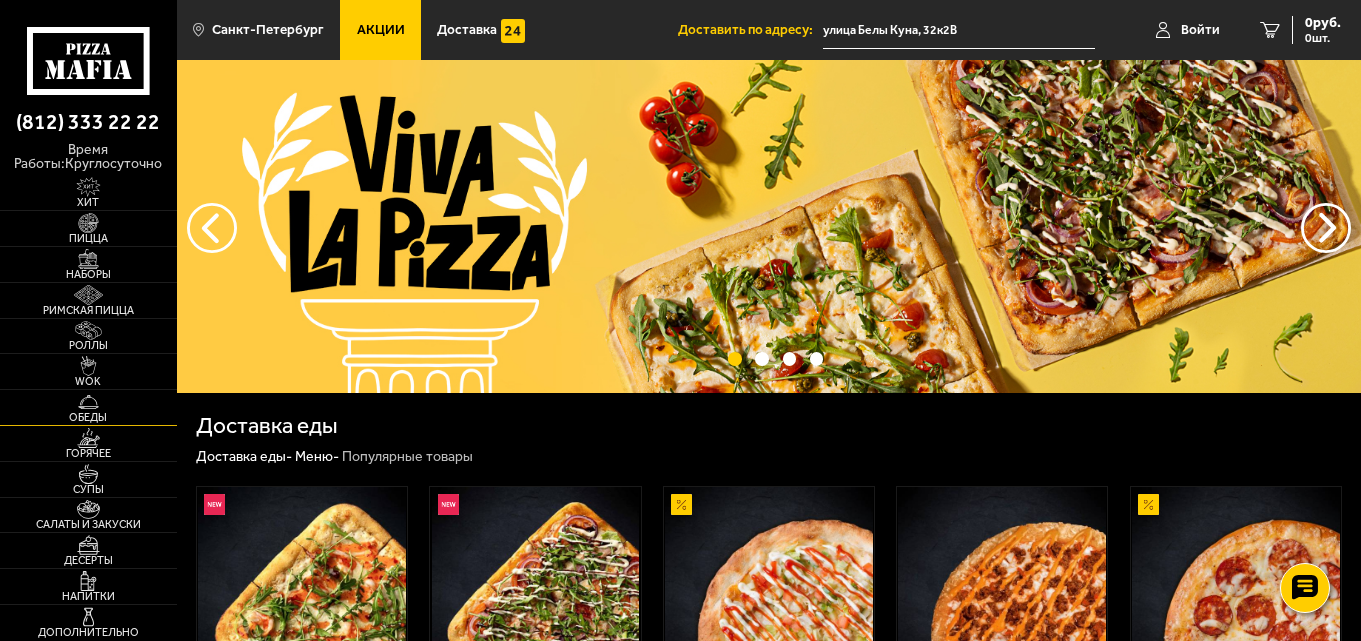 click on "Обеды" at bounding box center [88, 417] 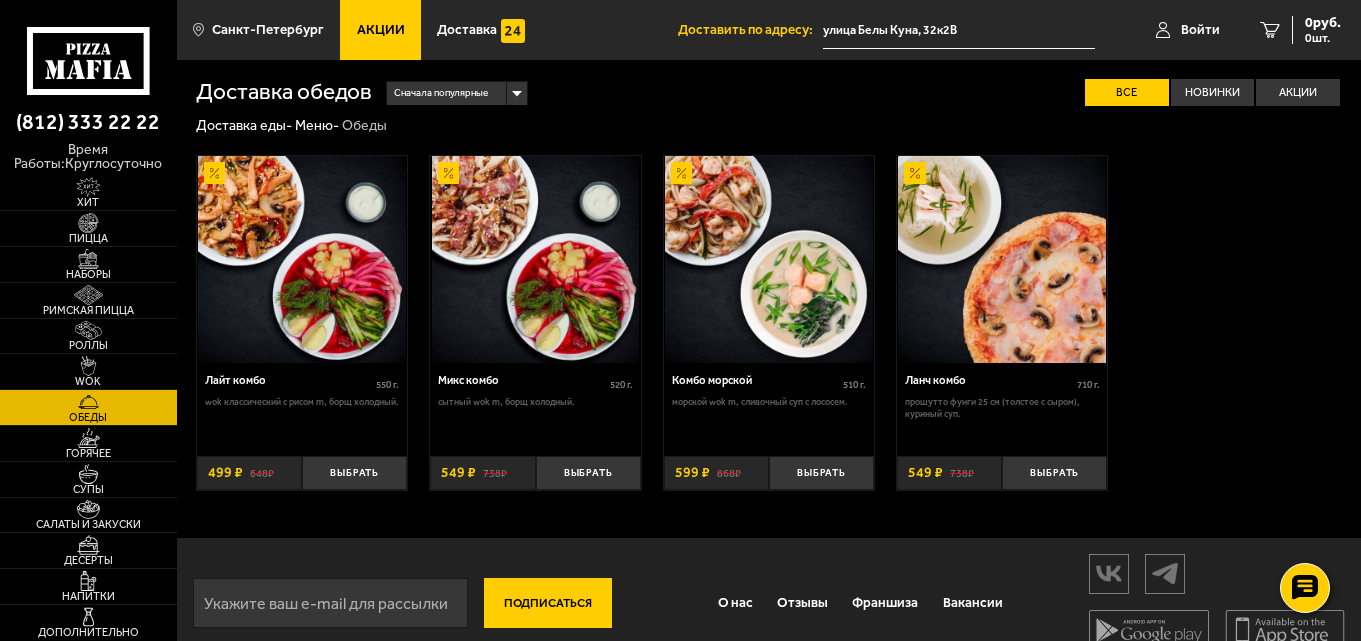 click at bounding box center [302, 260] 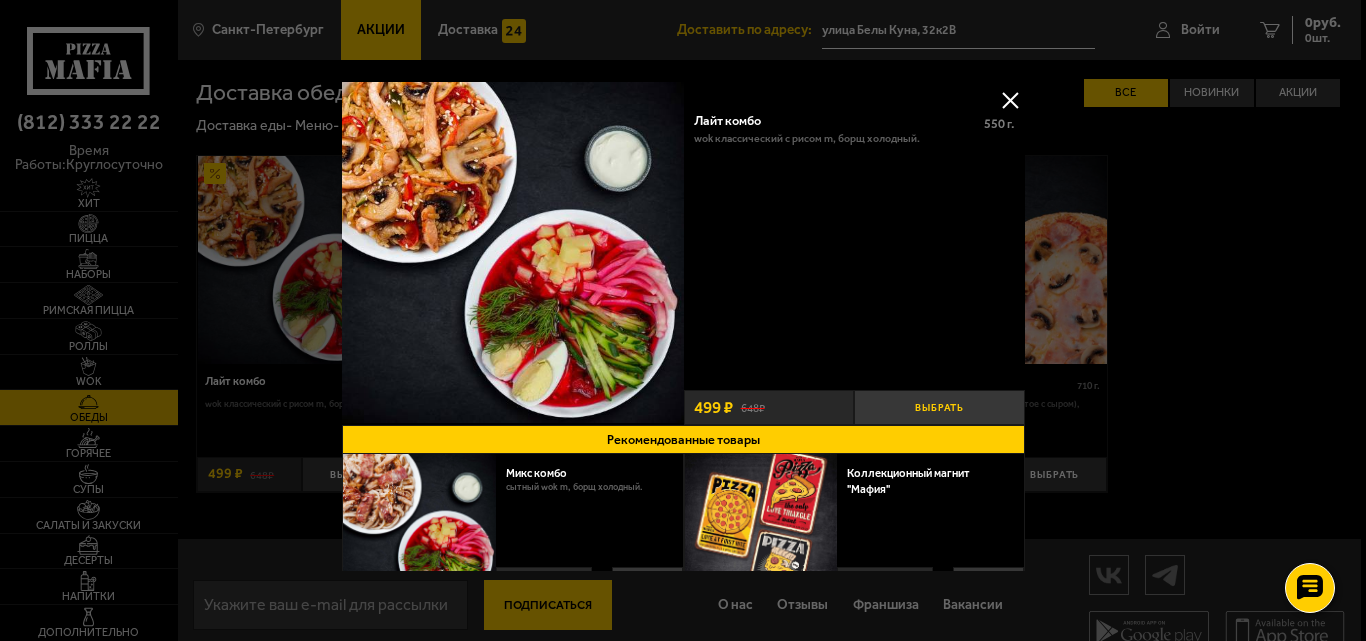 click on "Выбрать" at bounding box center (939, 407) 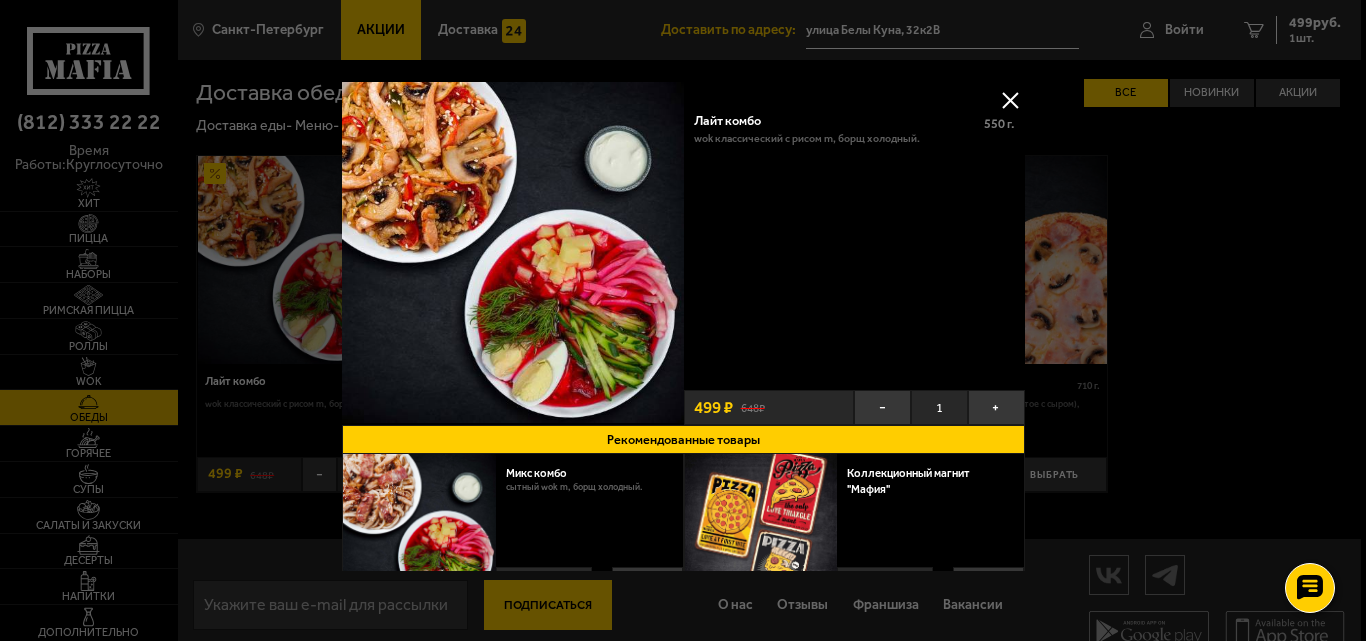 click at bounding box center (1010, 100) 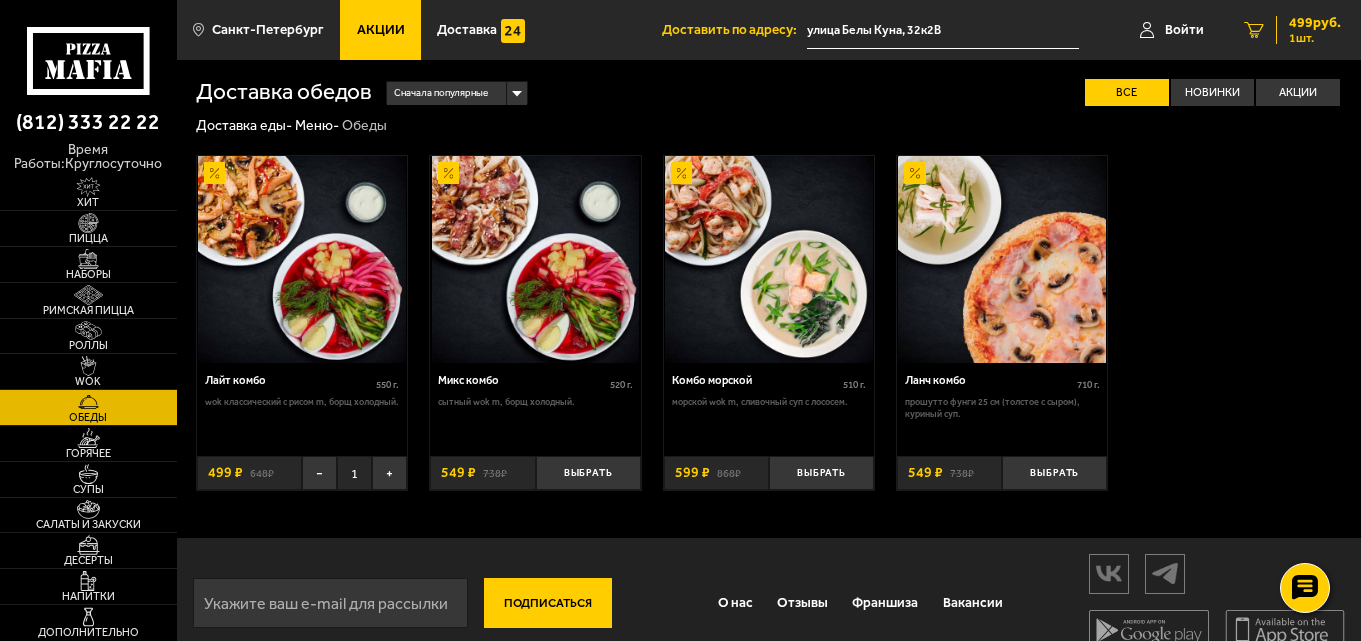 click on "499  руб." at bounding box center [1315, 23] 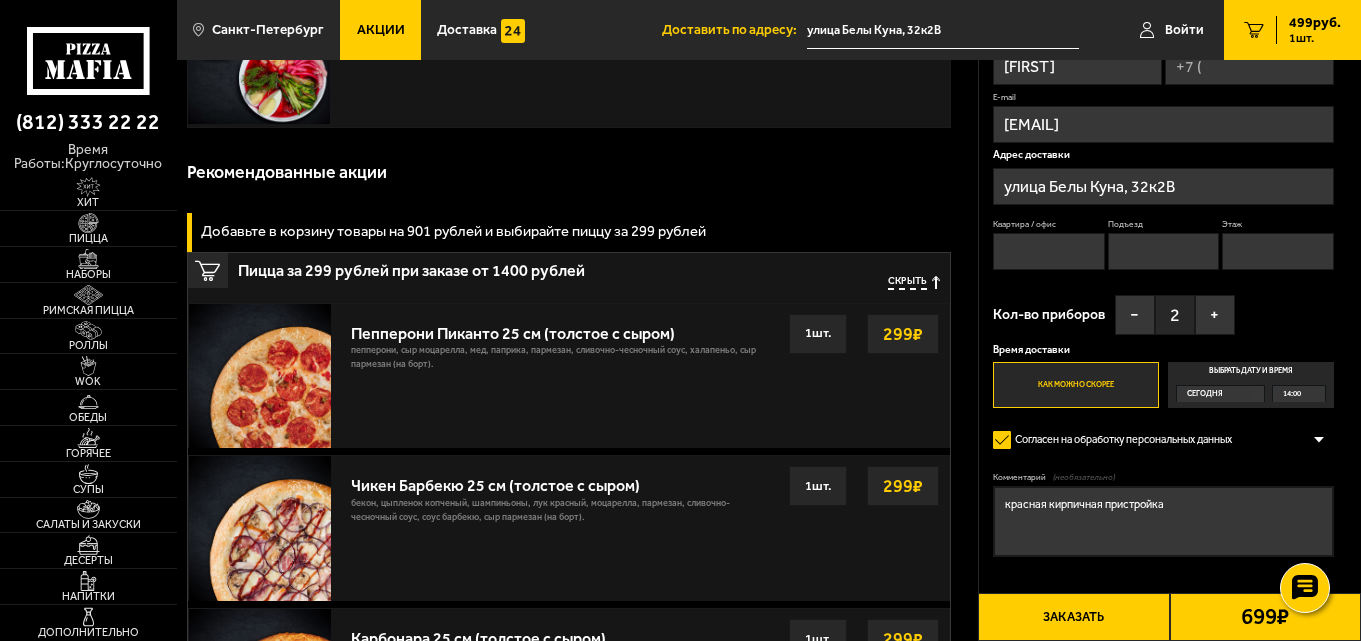 scroll, scrollTop: 200, scrollLeft: 0, axis: vertical 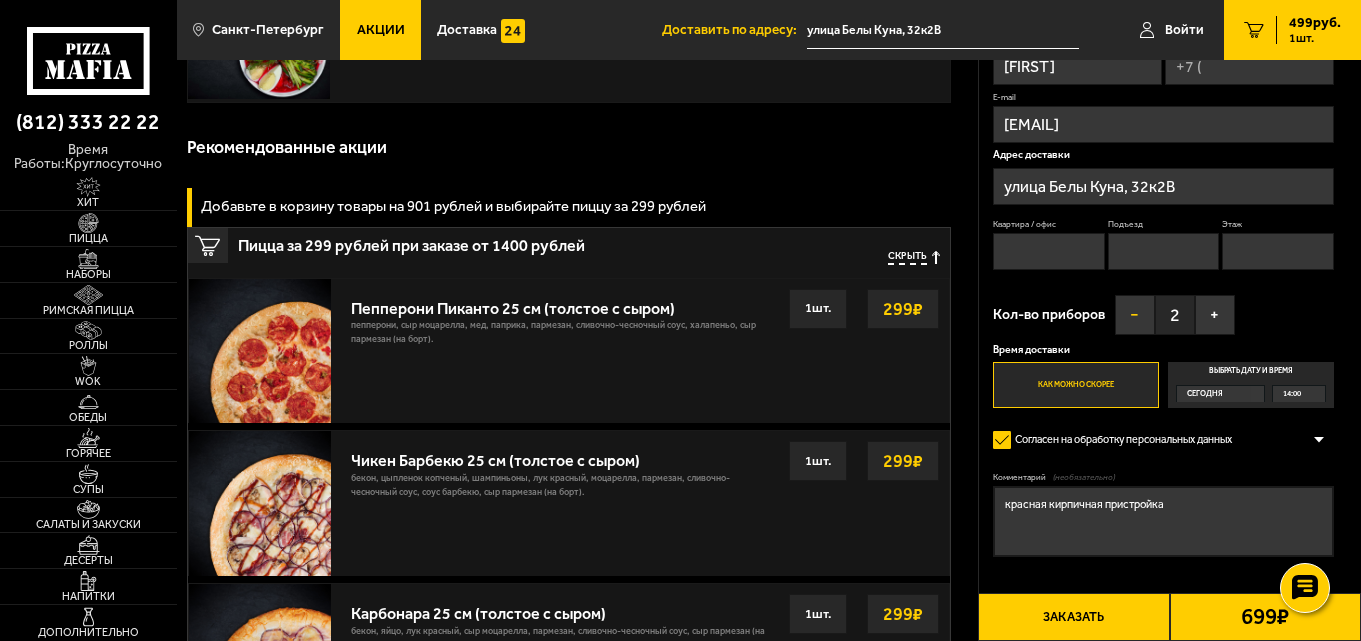 click on "−" at bounding box center (1135, 315) 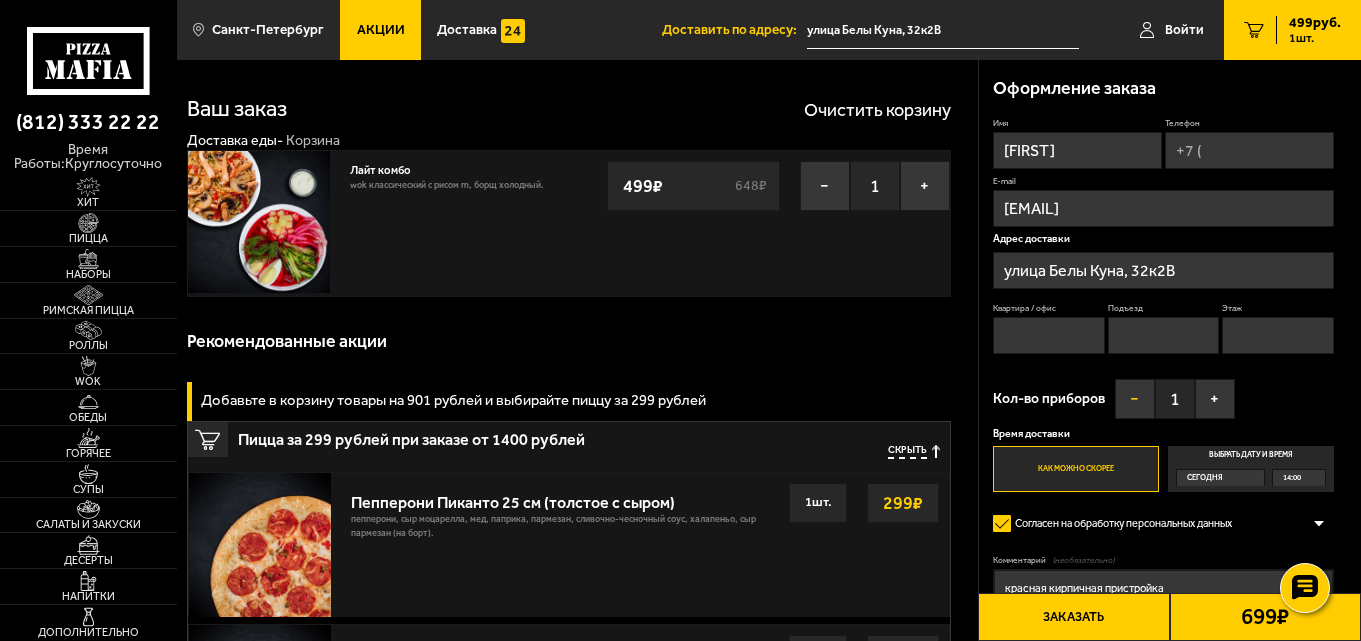 scroll, scrollTop: 0, scrollLeft: 0, axis: both 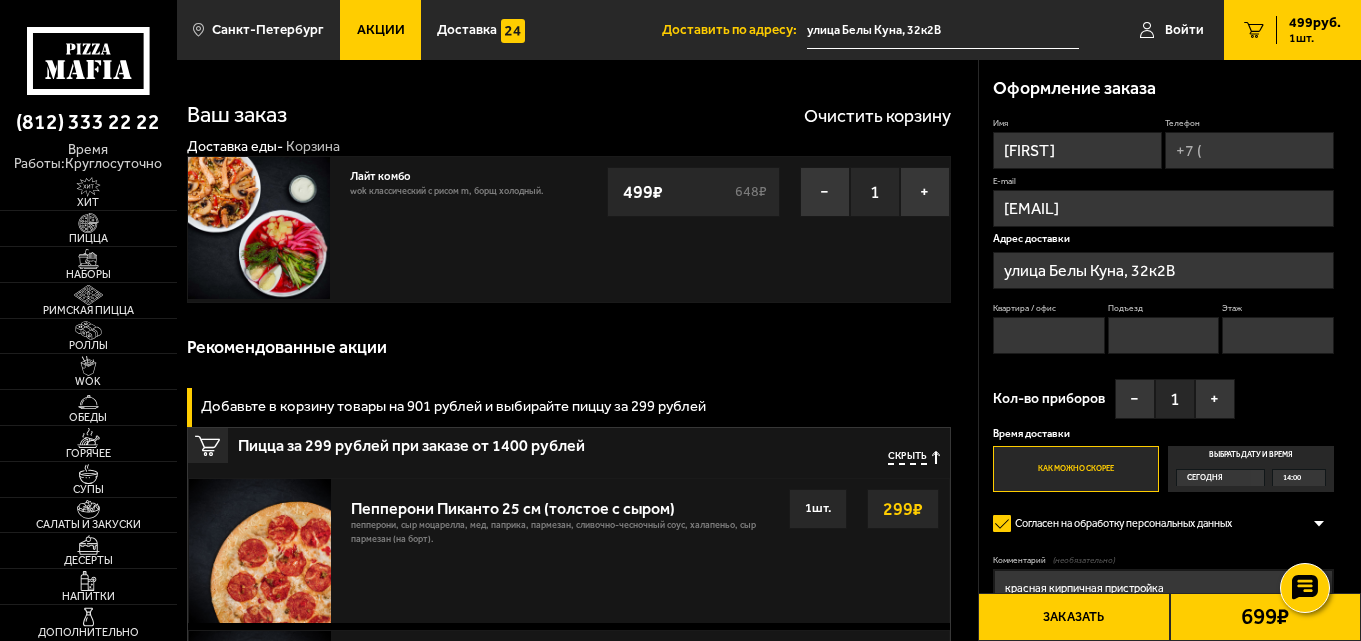 click on "Телефон" at bounding box center (1249, 150) 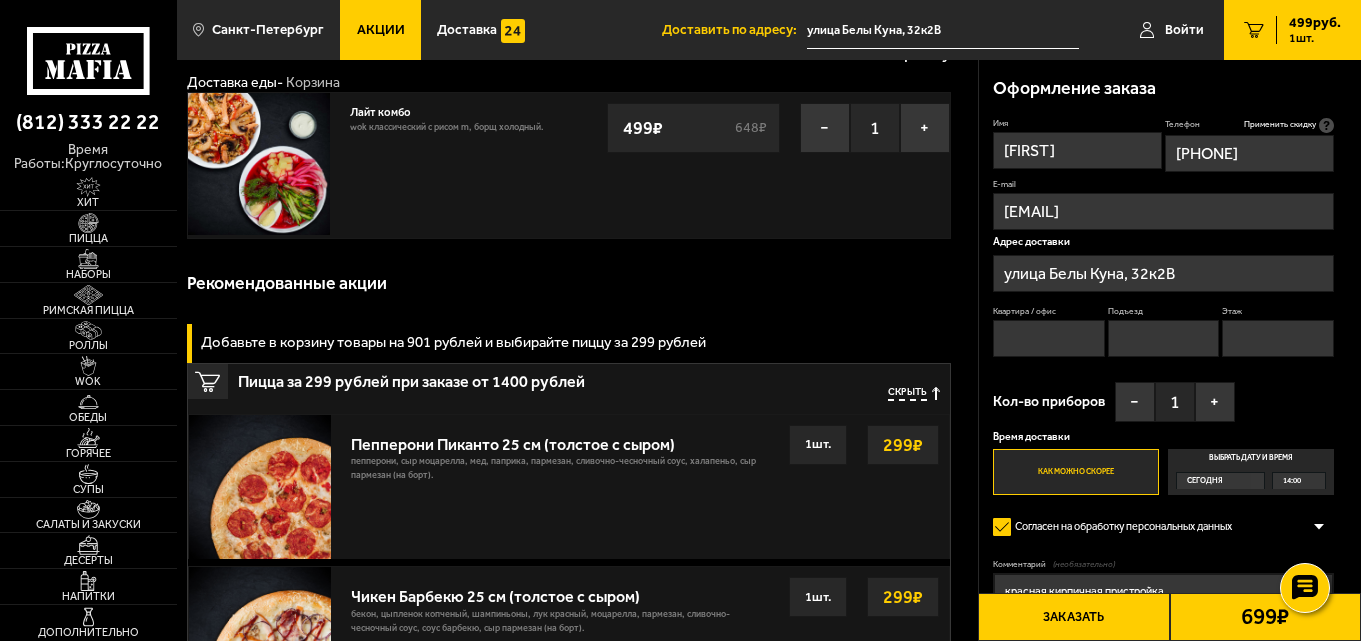 scroll, scrollTop: 0, scrollLeft: 0, axis: both 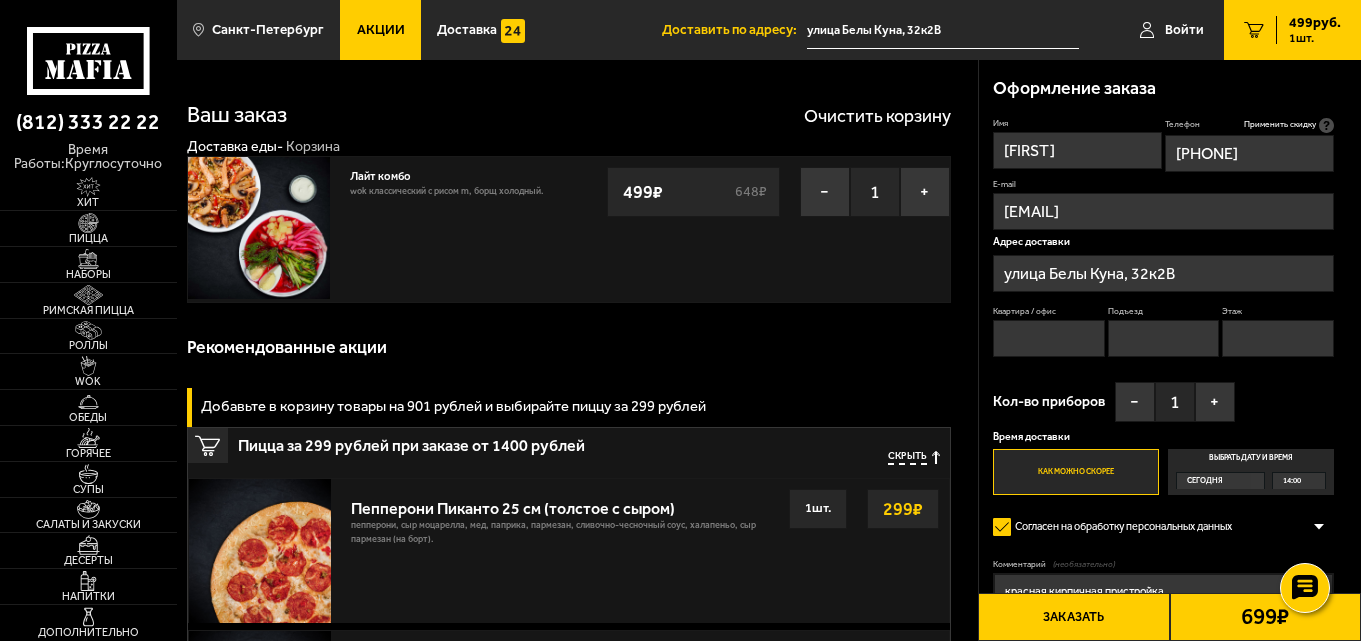 click on "улица Белы Куна, 32к2В" at bounding box center (1163, 273) 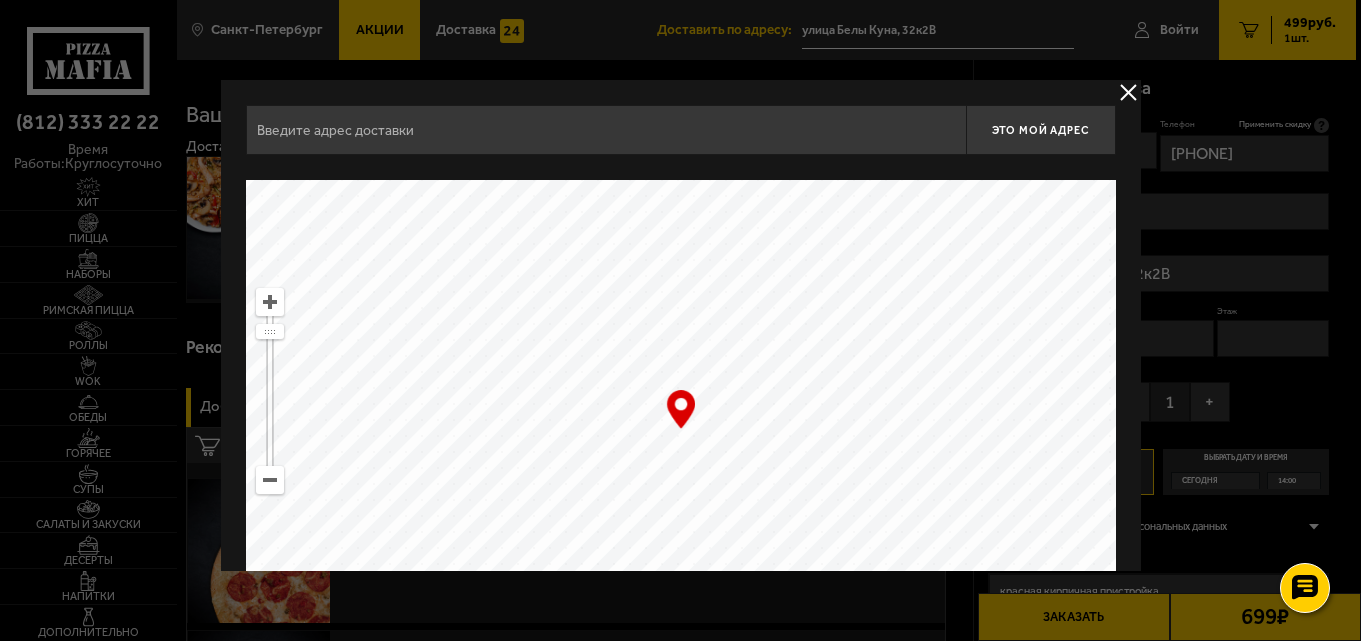 type on "улица Белы Куна, 32к2В" 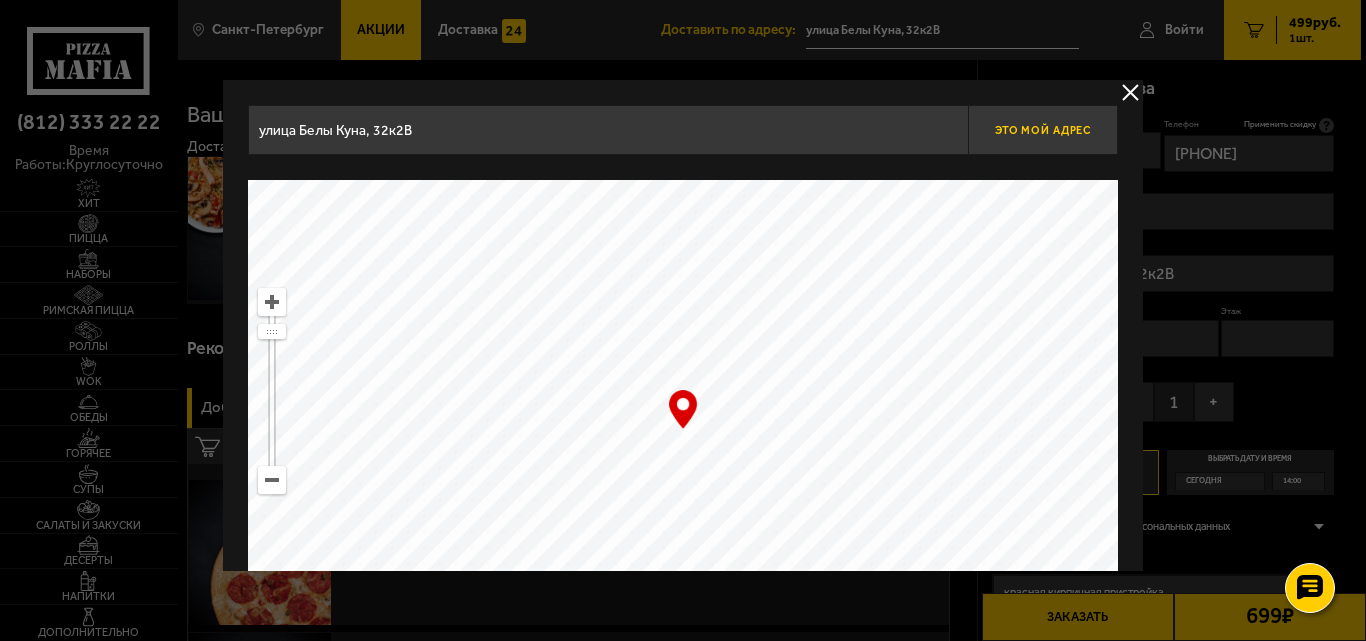 click on "Это мой адрес" at bounding box center [1043, 130] 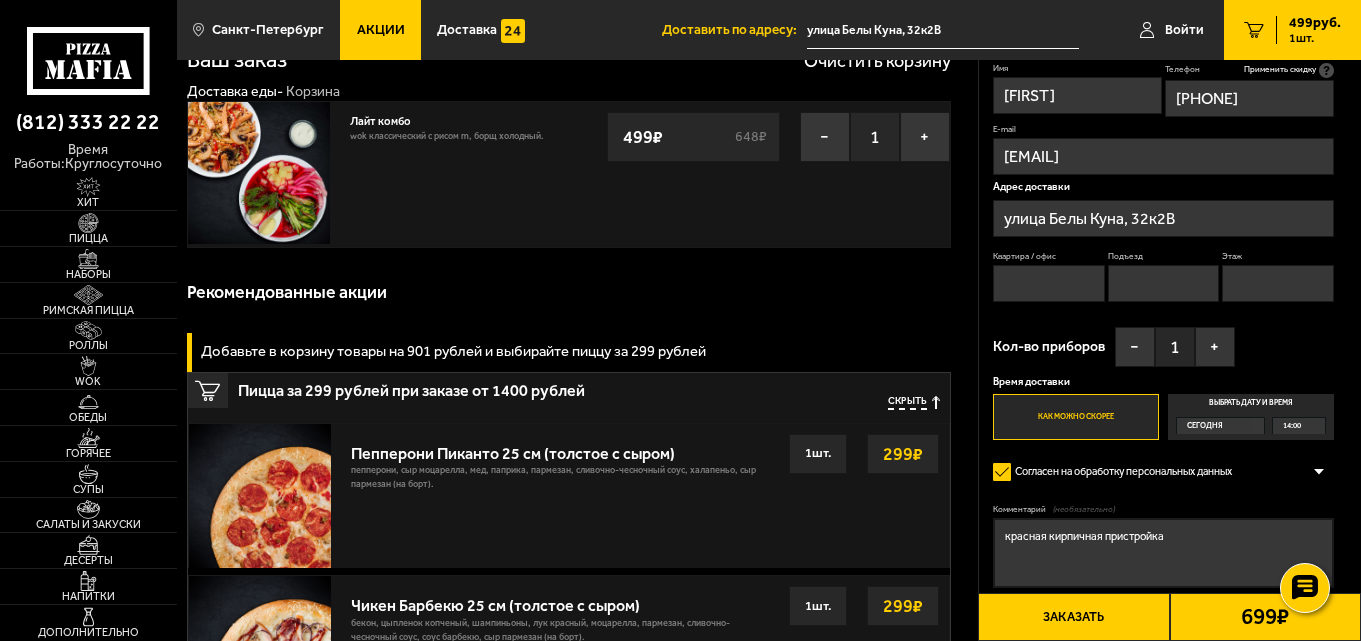 scroll, scrollTop: 100, scrollLeft: 0, axis: vertical 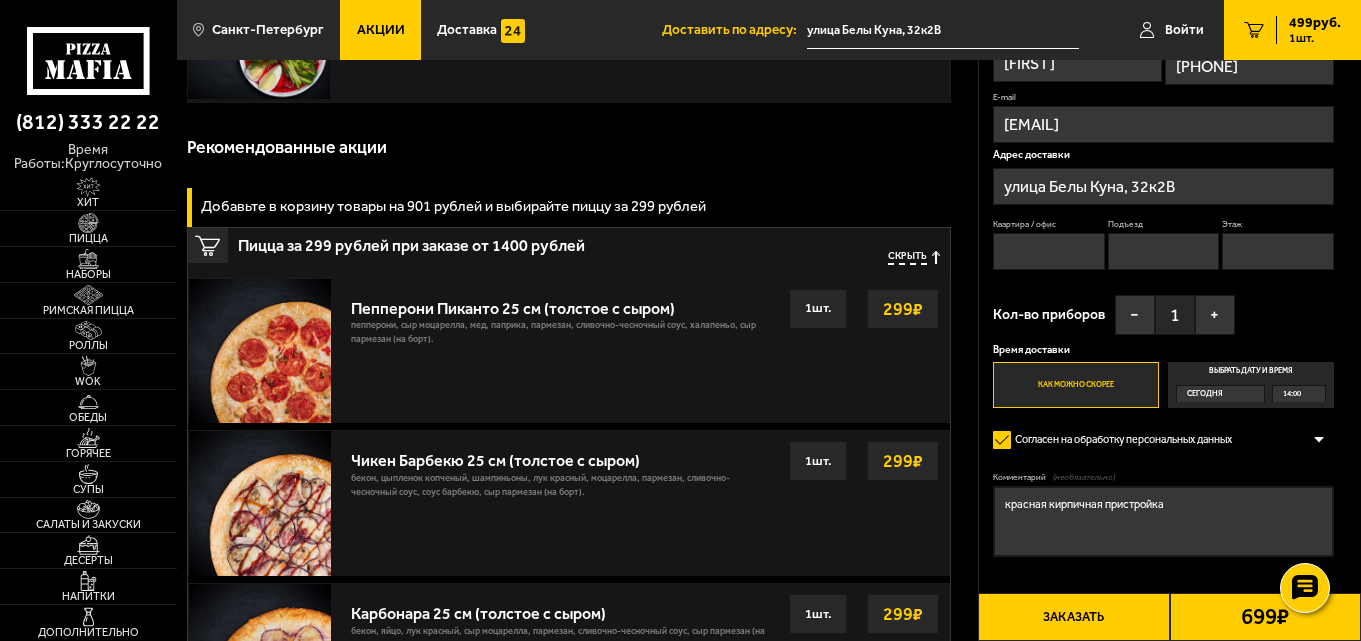 click on "Заказать" at bounding box center (1073, 617) 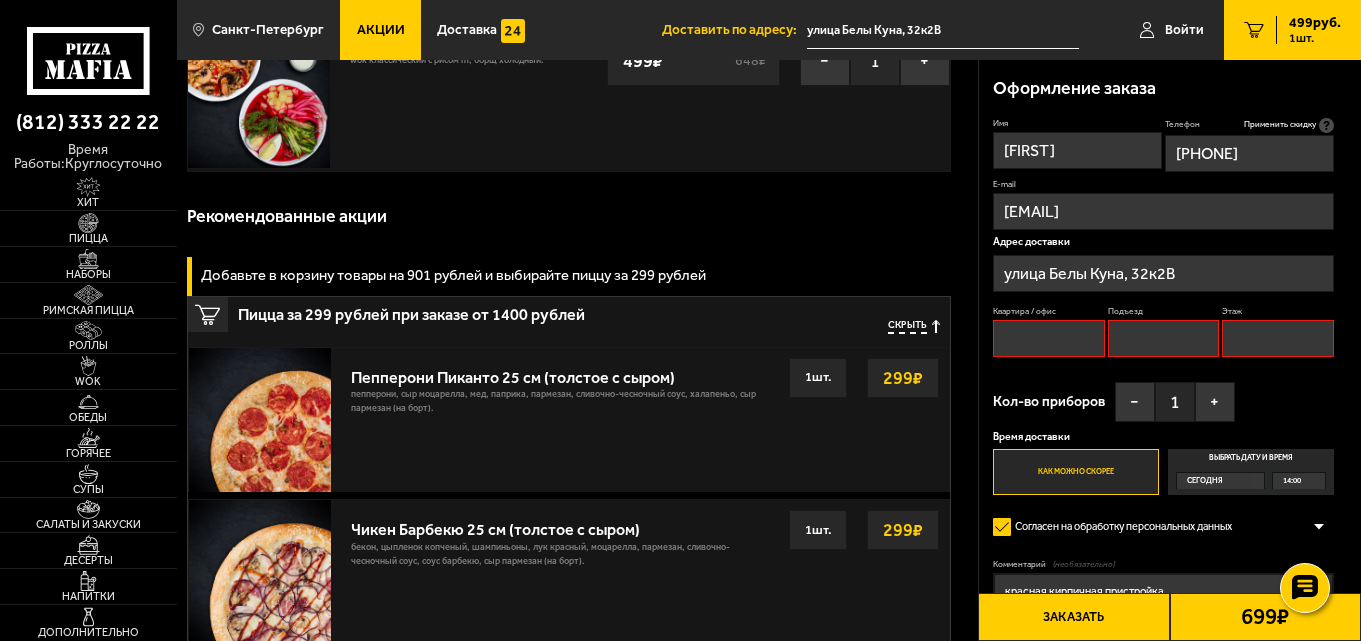 scroll, scrollTop: 0, scrollLeft: 0, axis: both 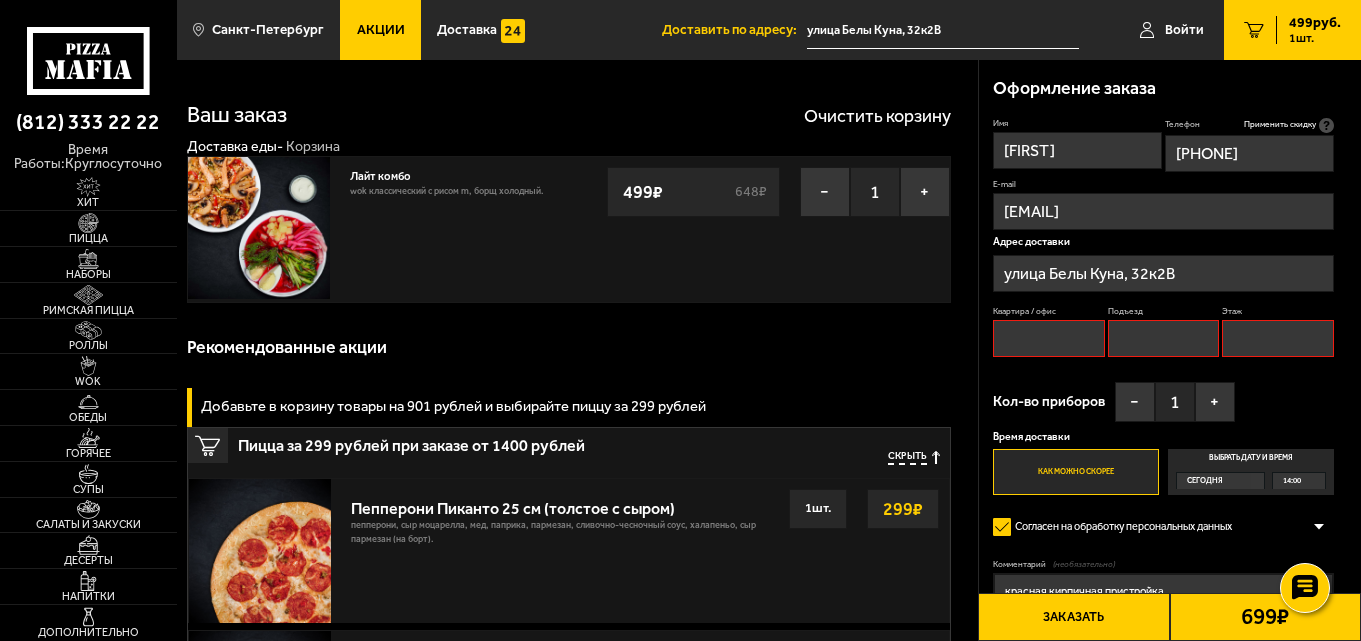 click on "Квартира / офис" at bounding box center [1049, 338] 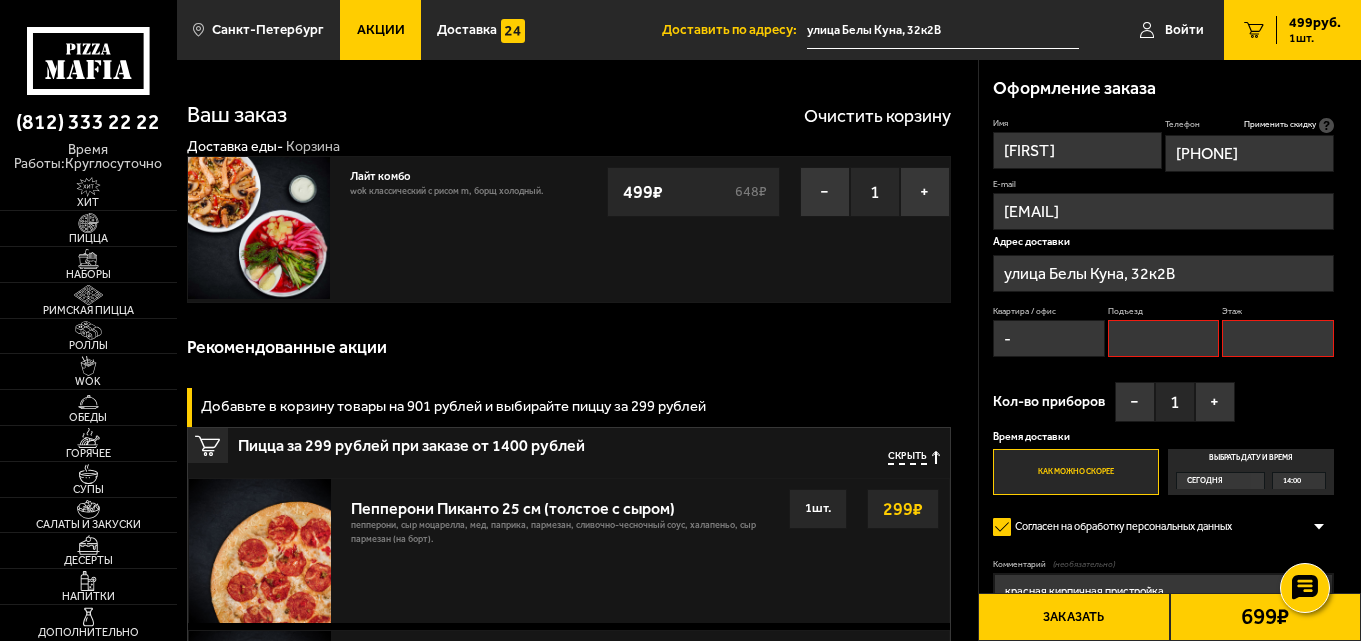type on "-" 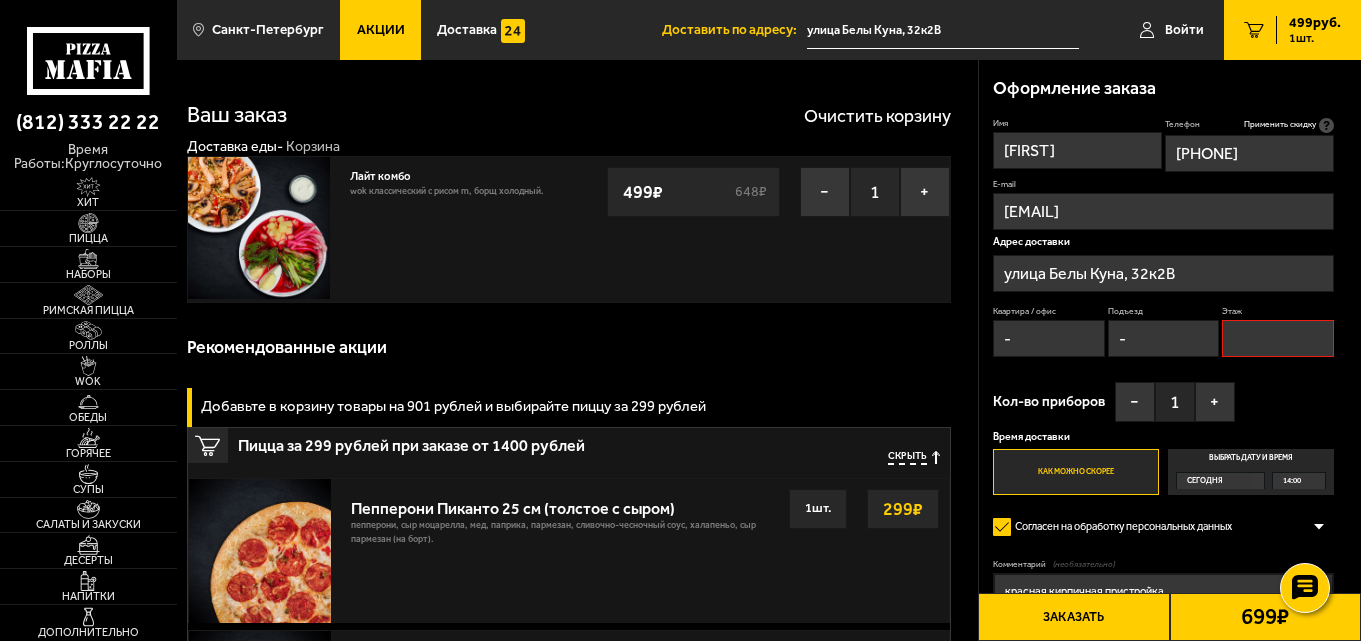 type on "-" 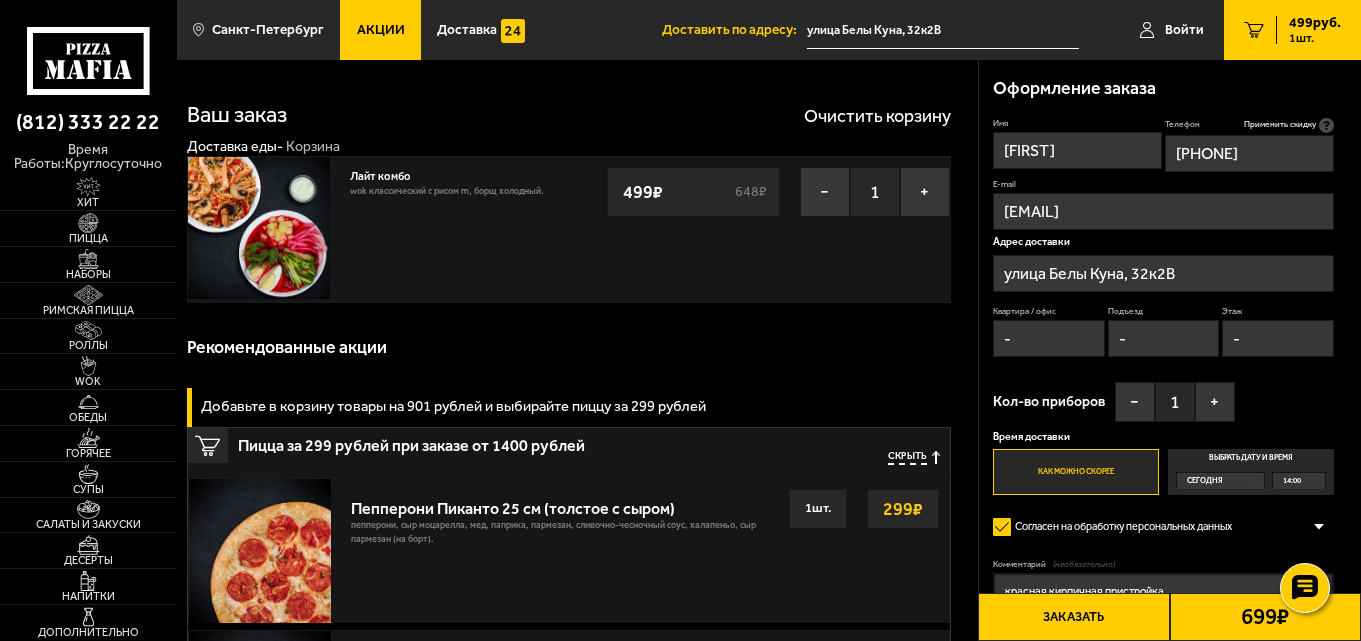 type on "-" 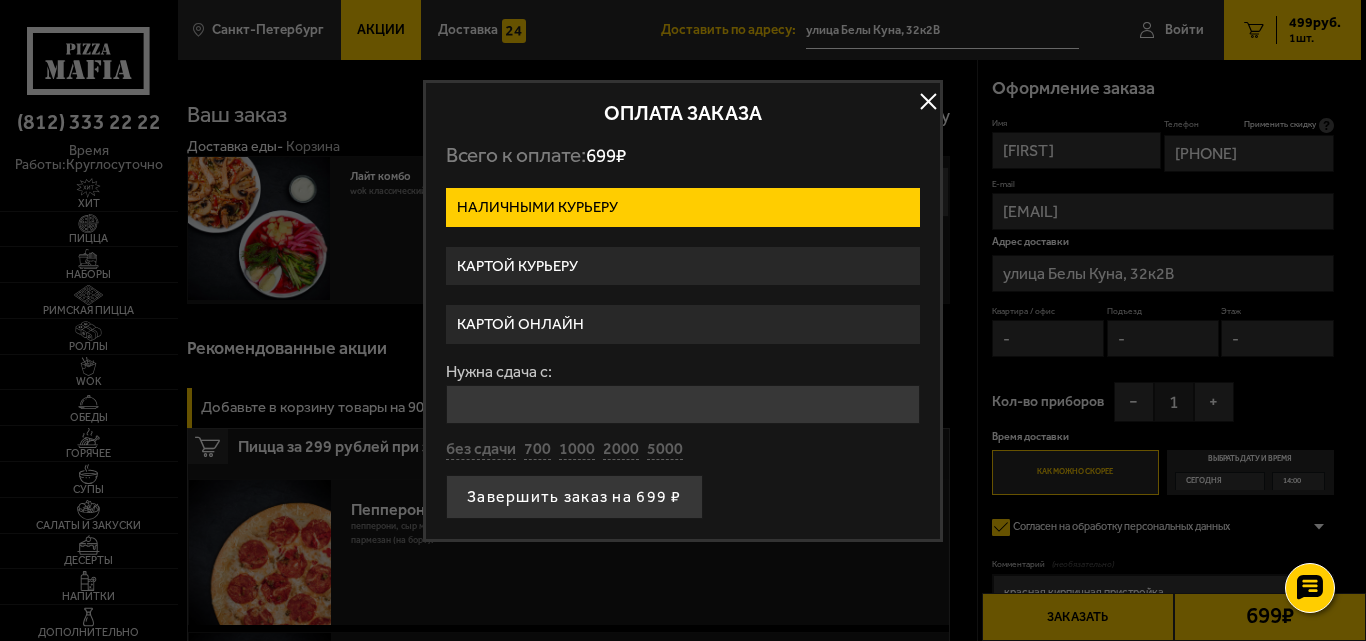 click on "Картой курьеру" at bounding box center [683, 266] 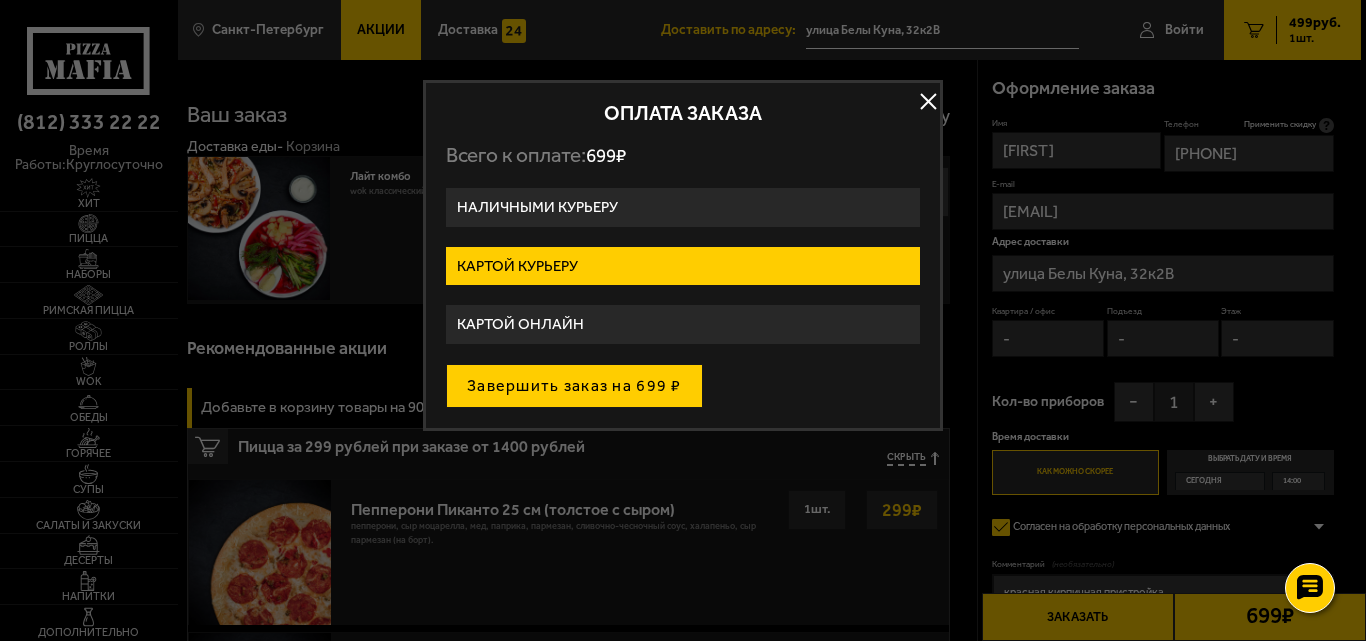 click on "Завершить заказ на 699 ₽" at bounding box center [574, 386] 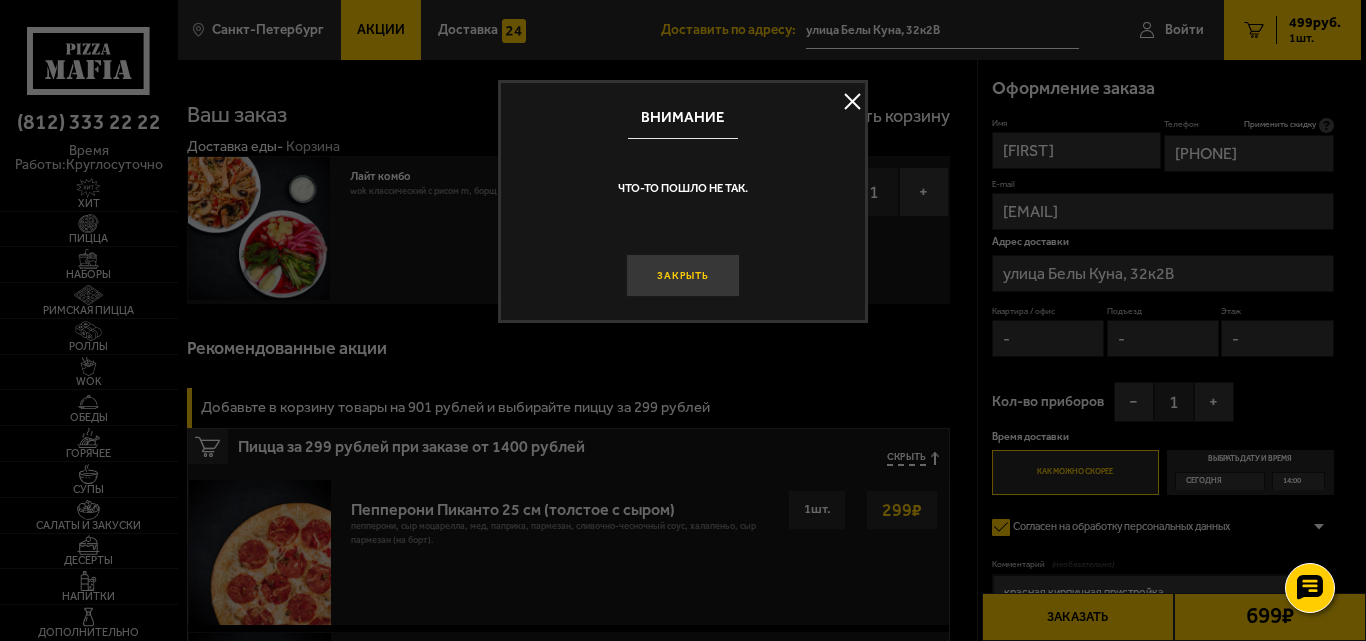 click on "Закрыть" at bounding box center [683, 275] 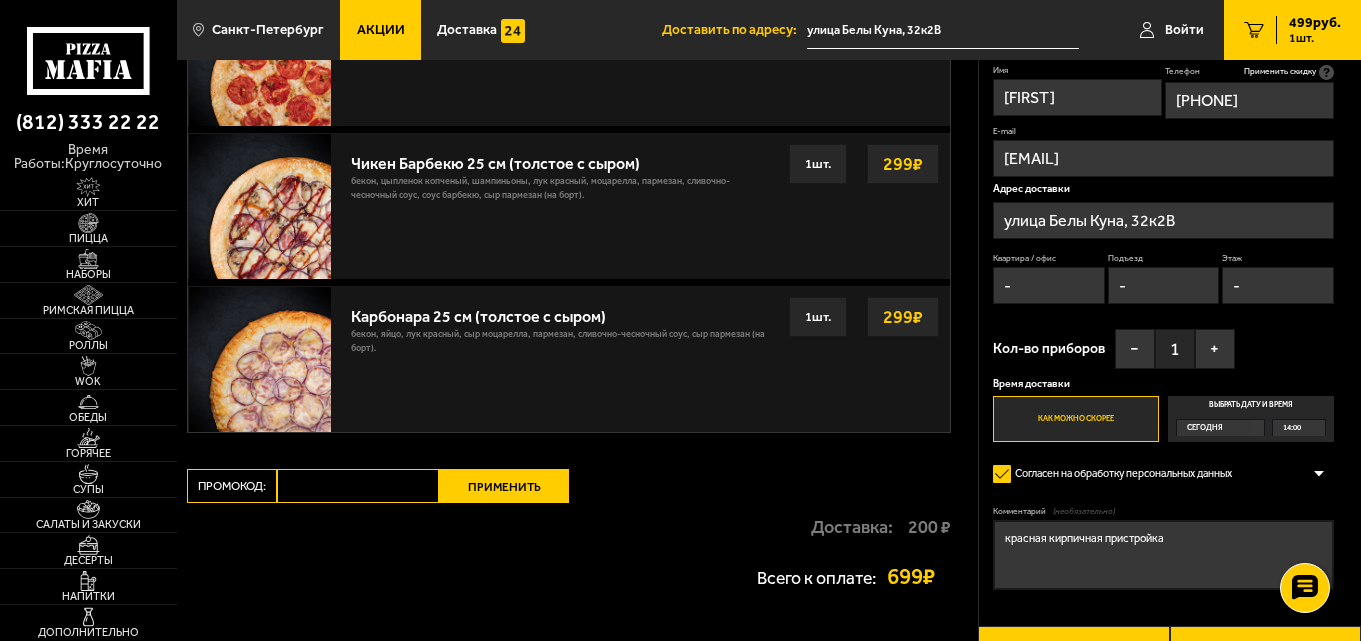 scroll, scrollTop: 679, scrollLeft: 0, axis: vertical 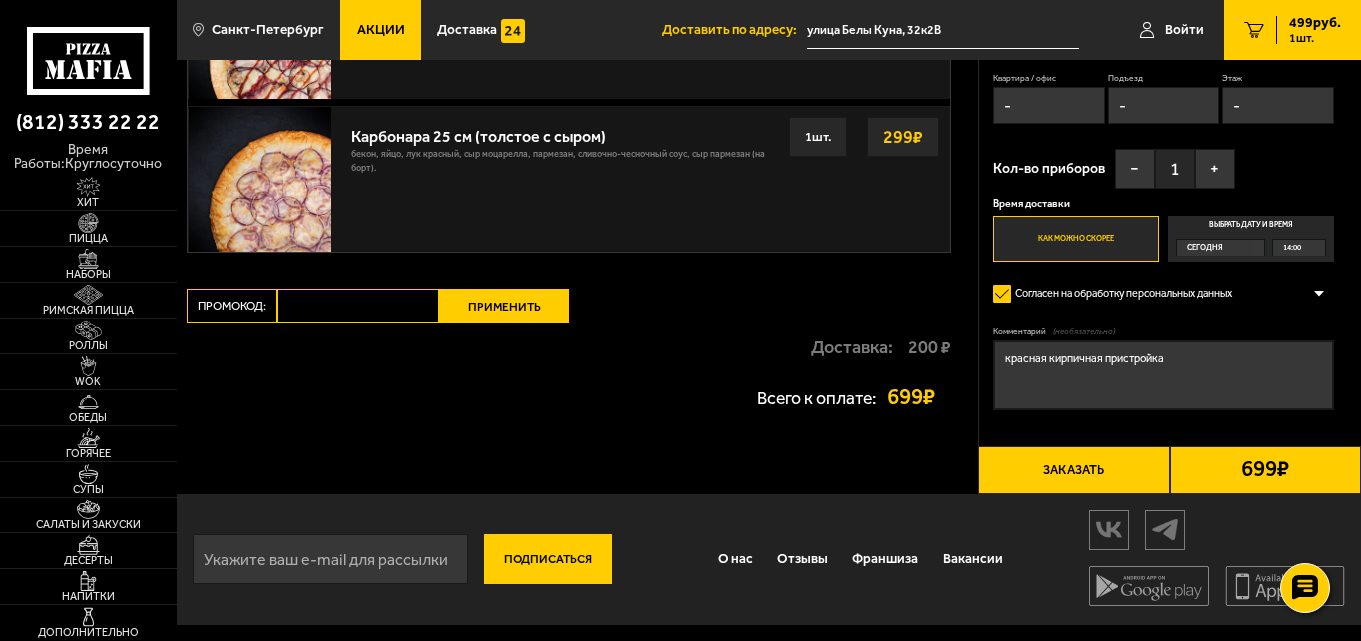 click on "Заказать" at bounding box center [1073, 470] 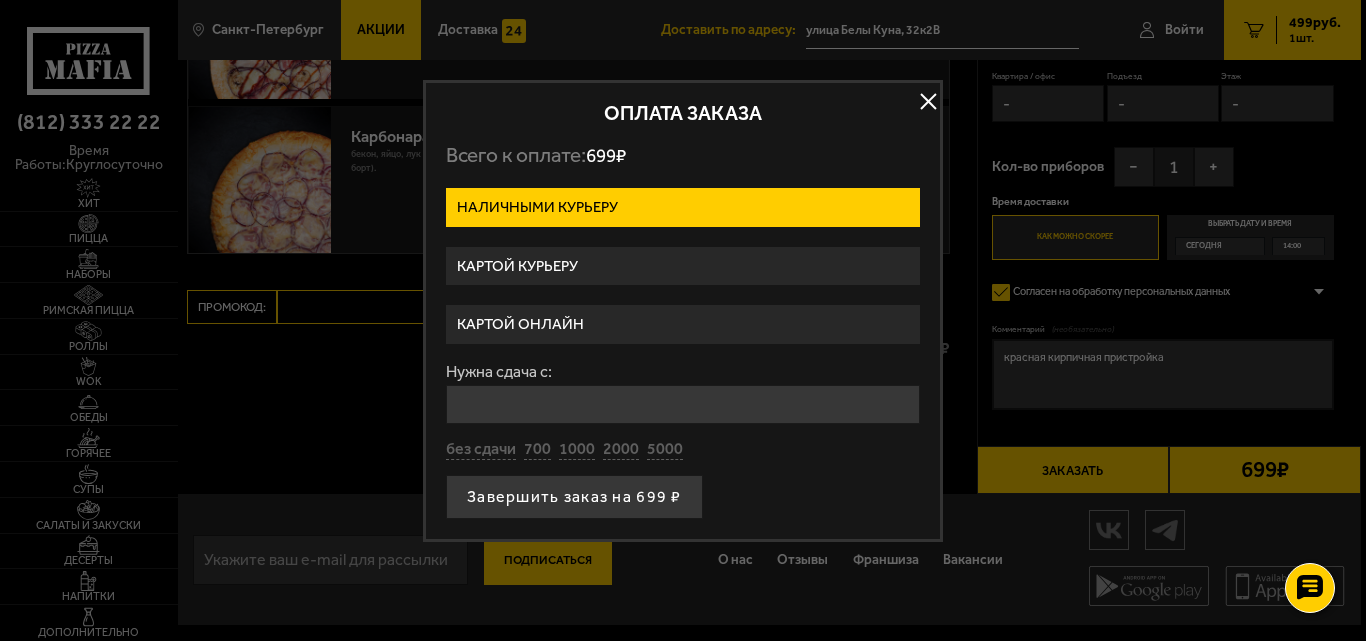 click on "Картой курьеру" at bounding box center (683, 266) 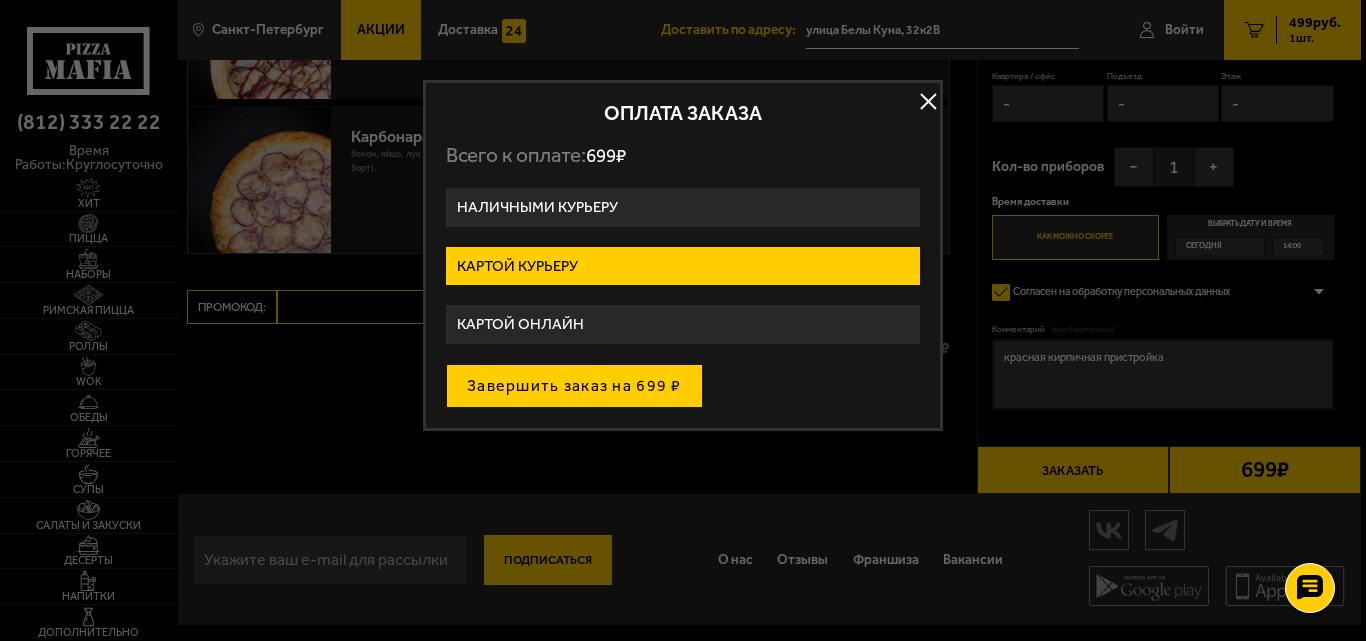click on "Завершить заказ на 699 ₽" at bounding box center (574, 386) 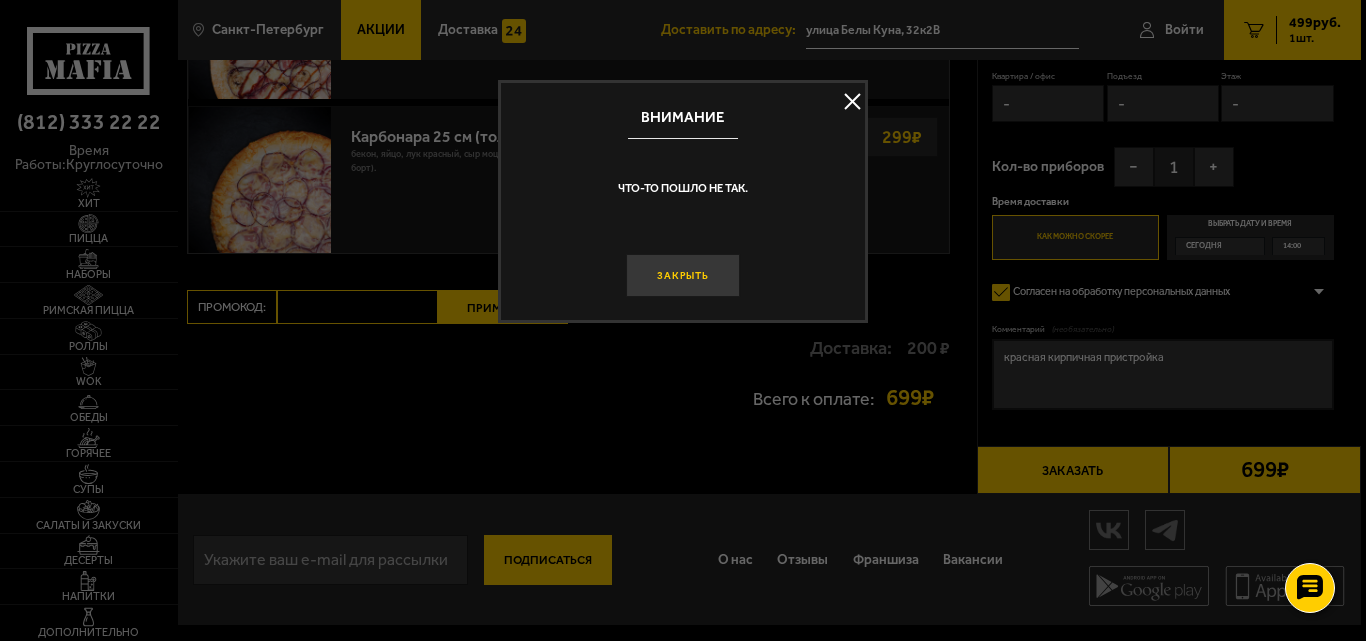 click on "Закрыть" at bounding box center (683, 275) 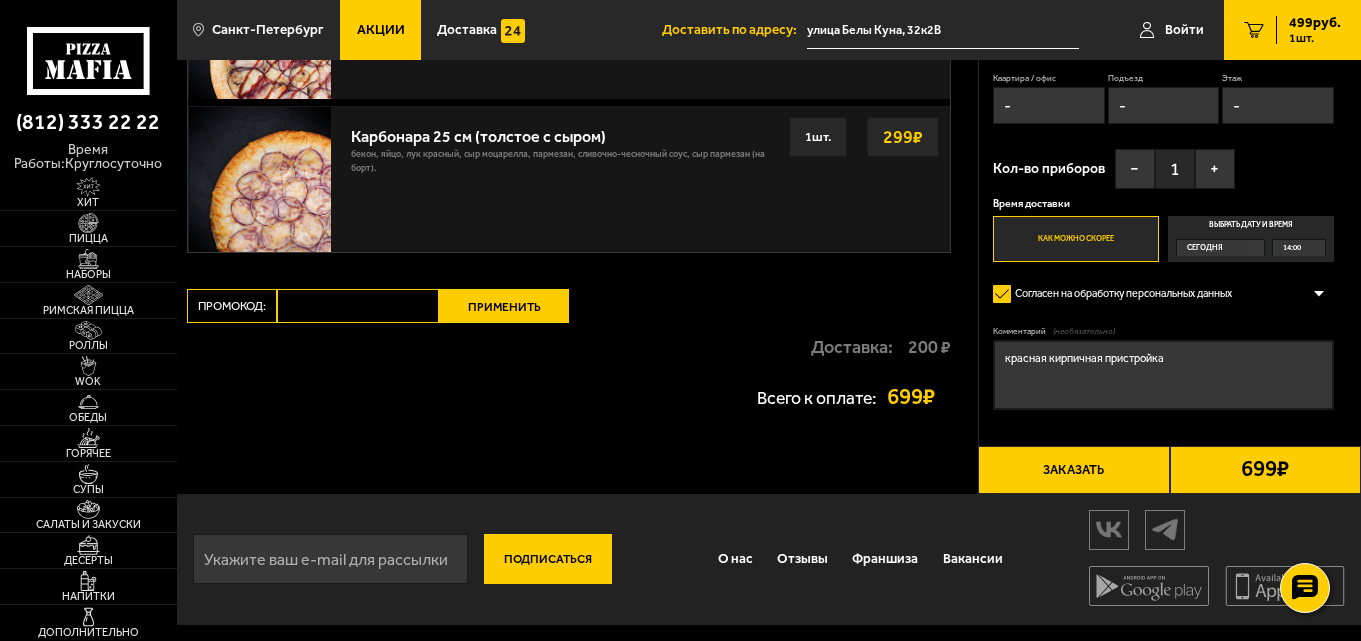 click on "Заказать" at bounding box center (1073, 470) 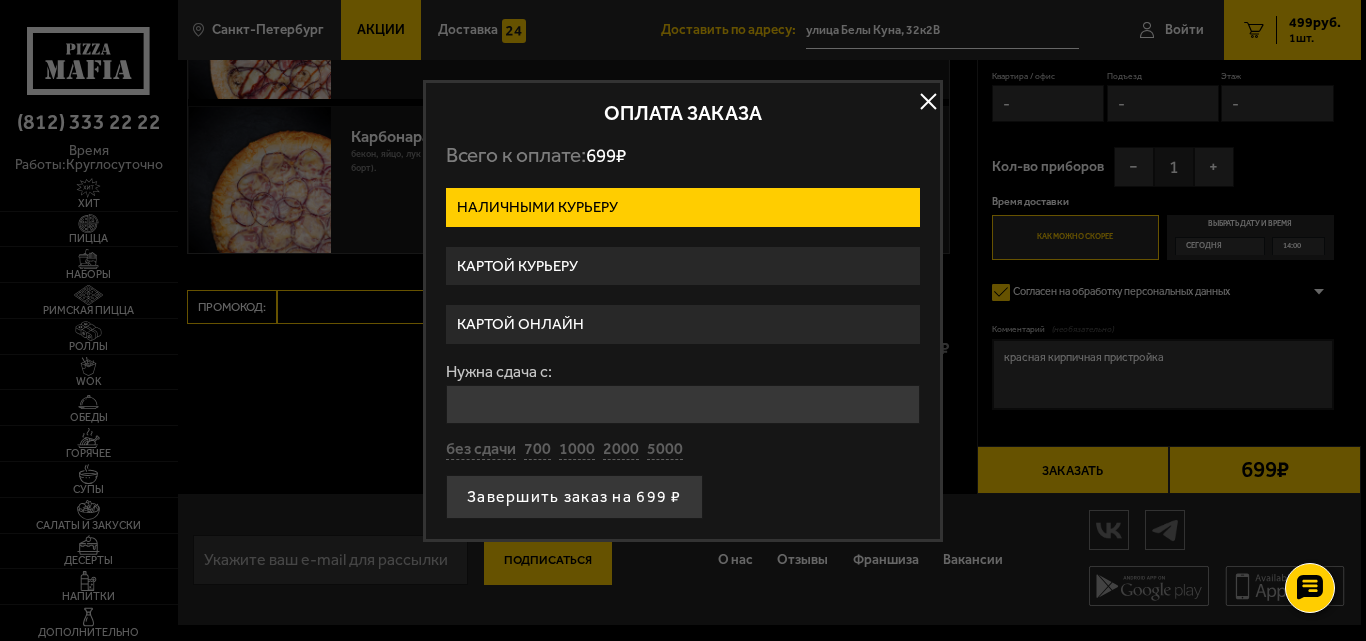 click on "Картой онлайн" at bounding box center (683, 324) 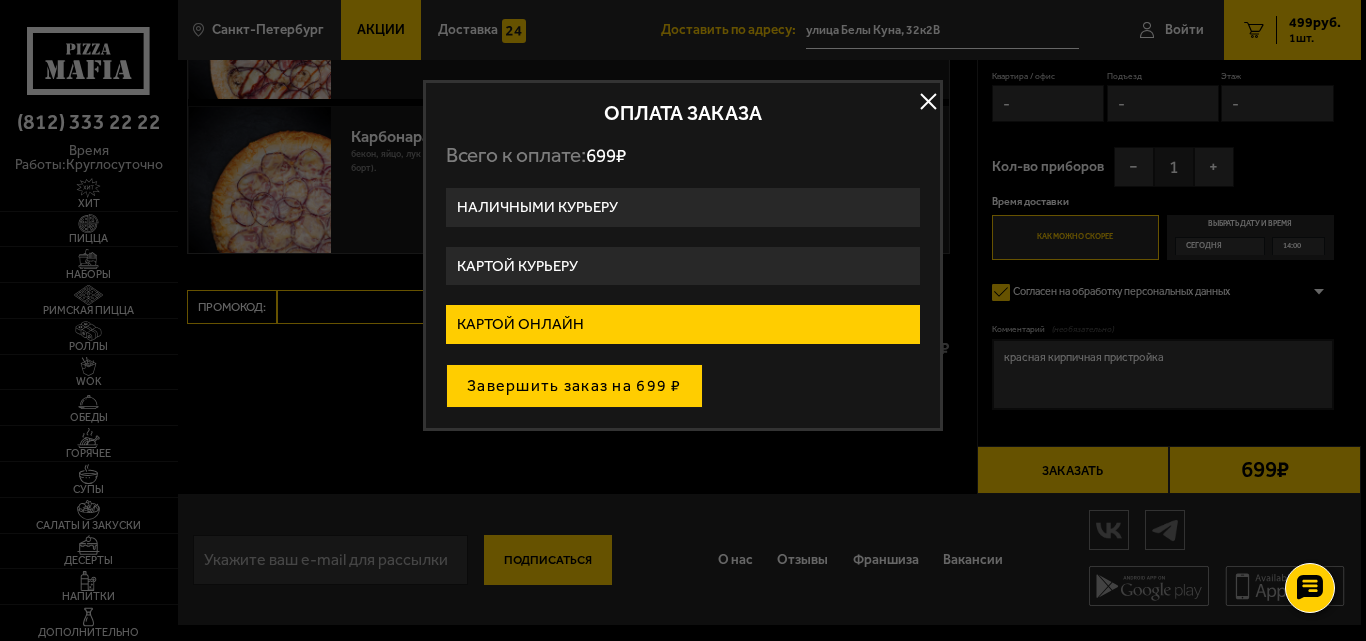 click on "Завершить заказ на 699 ₽" at bounding box center [574, 386] 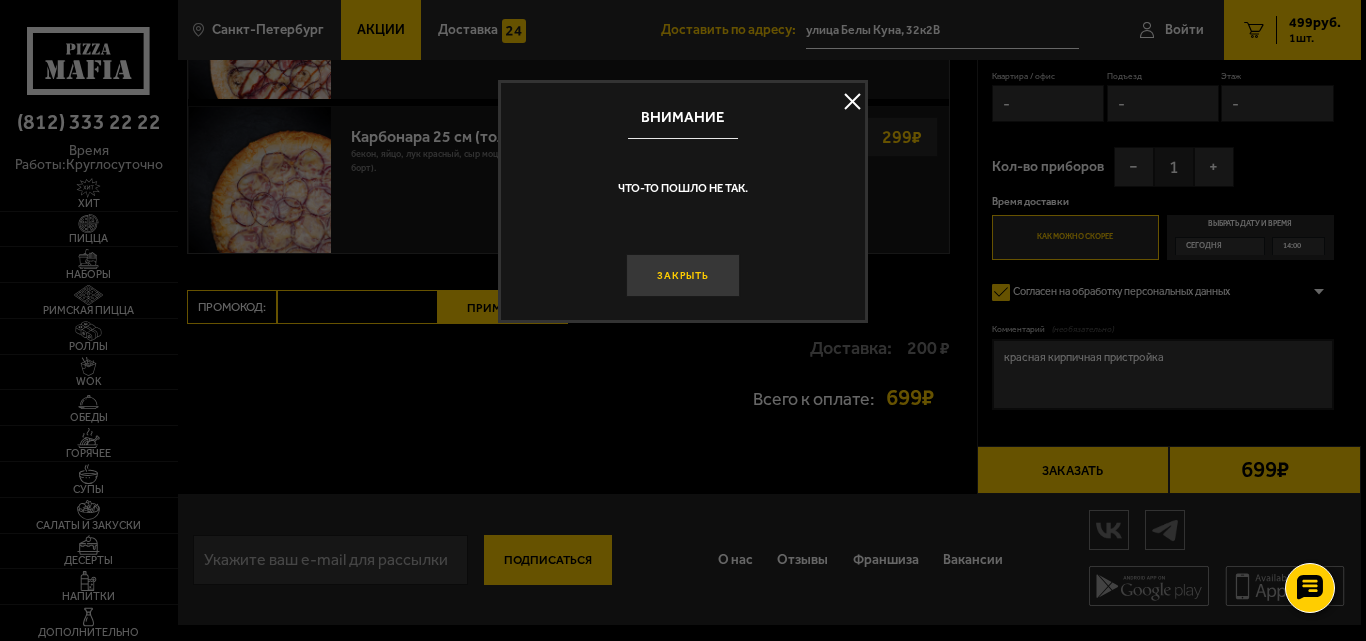 click on "Закрыть" at bounding box center (683, 275) 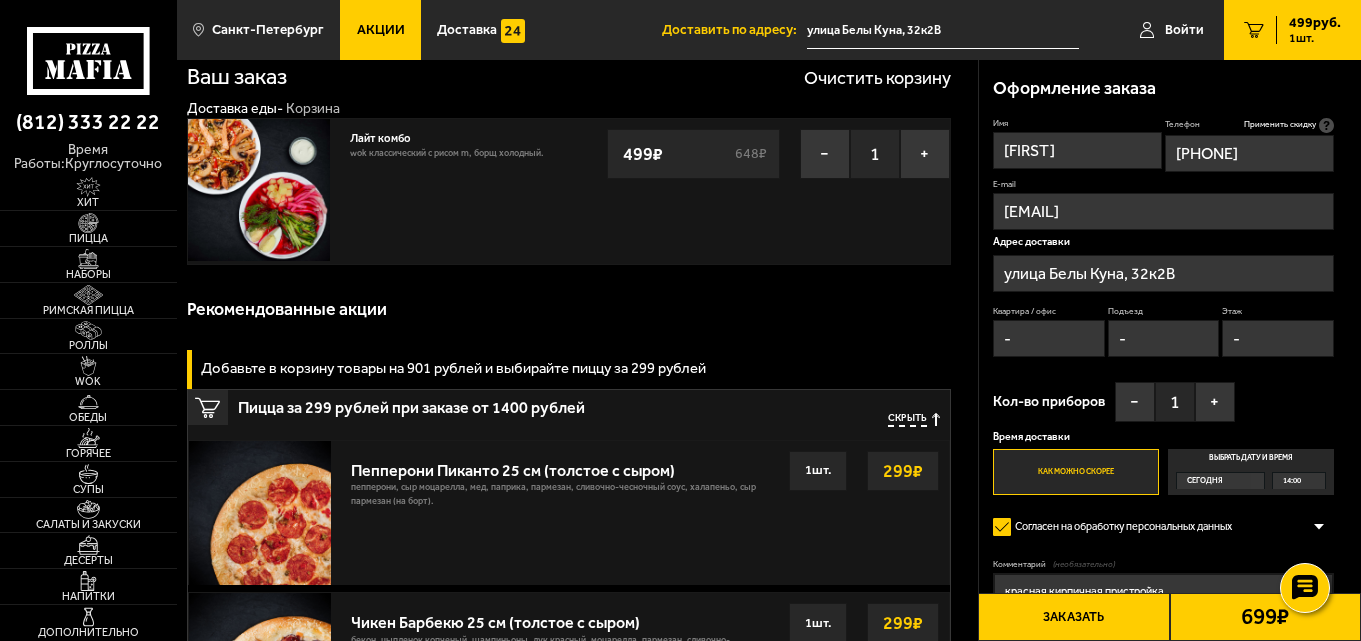 scroll, scrollTop: 0, scrollLeft: 0, axis: both 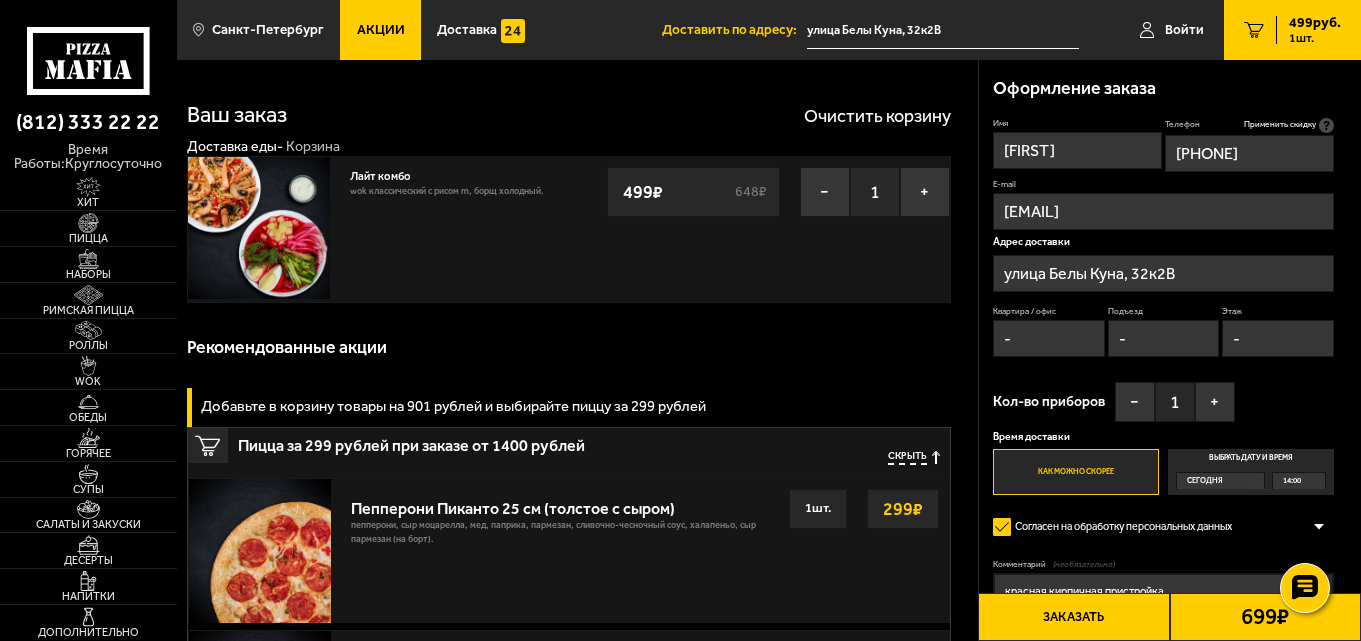 click on "Заказать" at bounding box center [1073, 617] 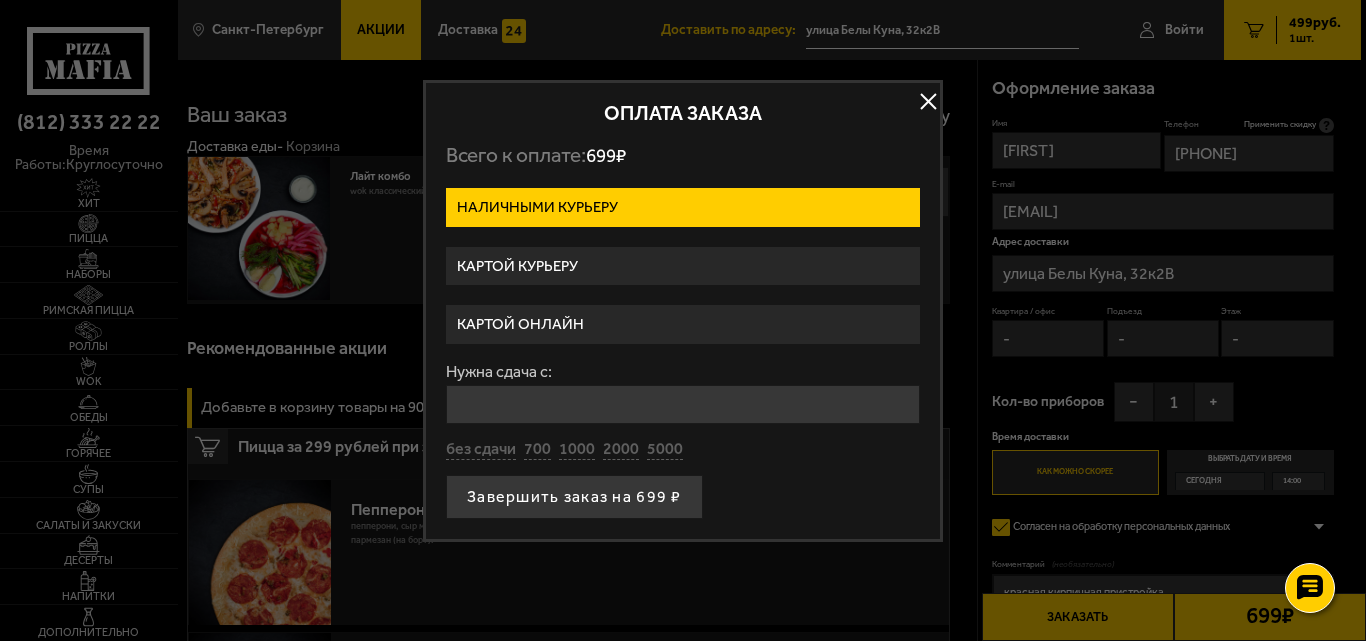 click on "Картой курьеру" at bounding box center (683, 266) 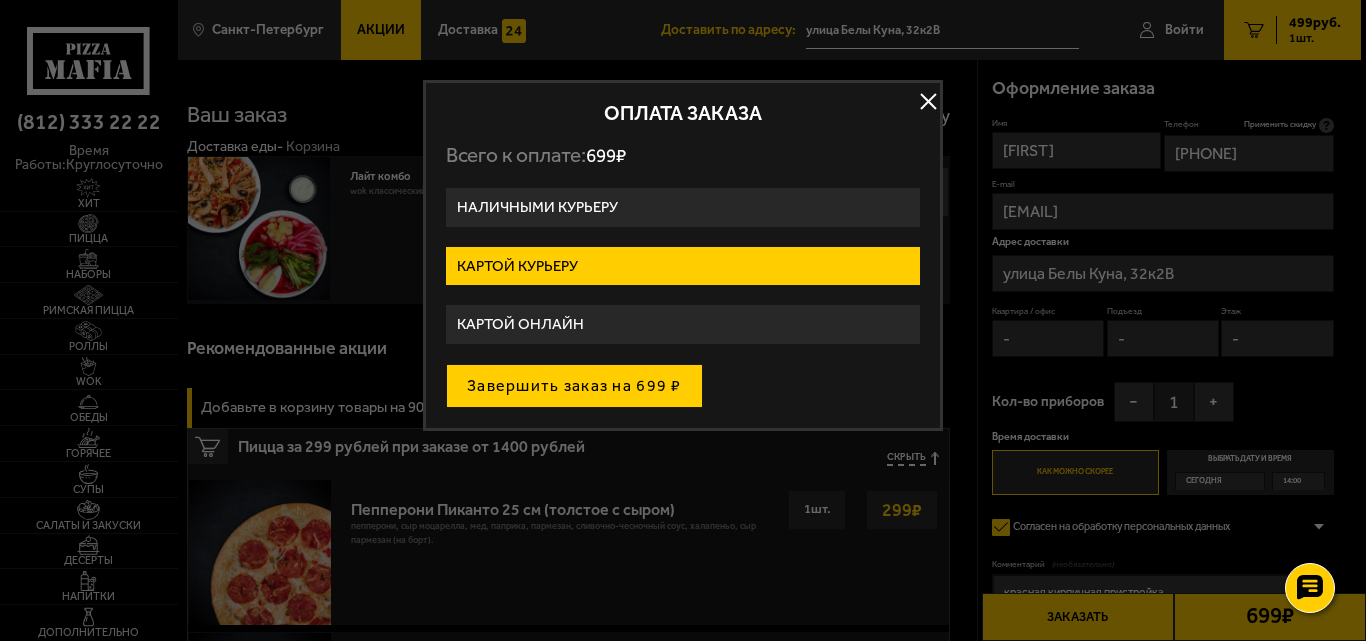click on "Завершить заказ на 699 ₽" at bounding box center (574, 386) 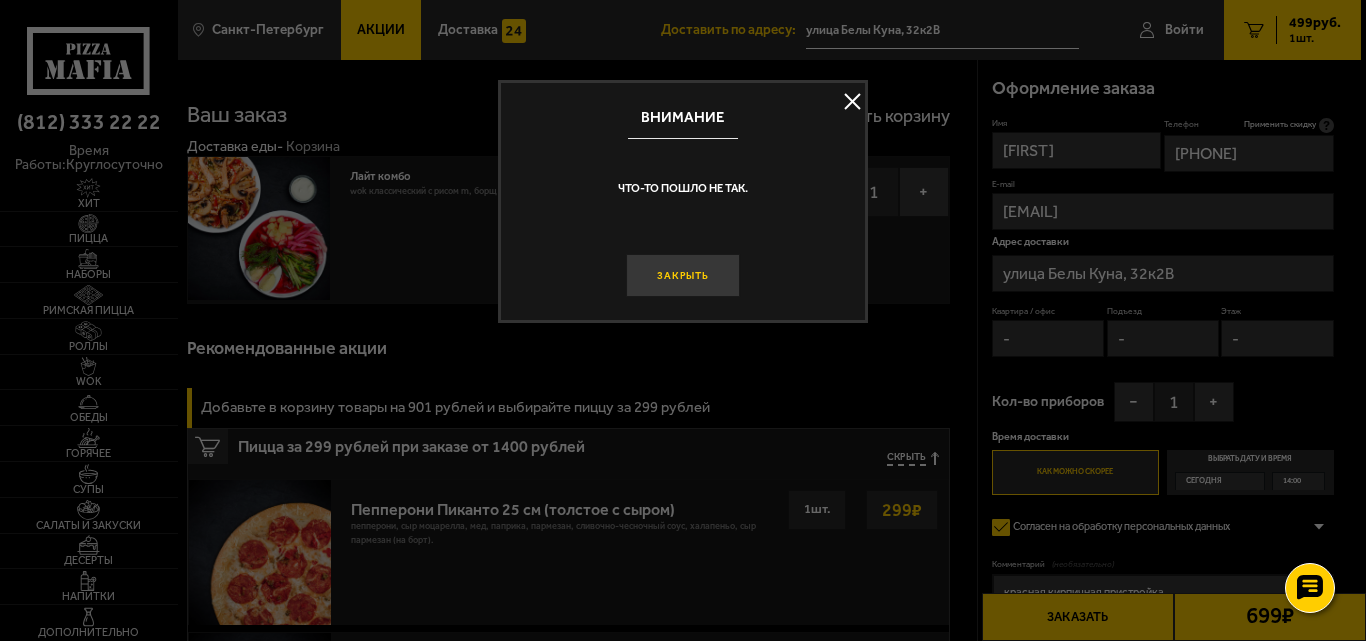 click on "Закрыть" at bounding box center (683, 275) 